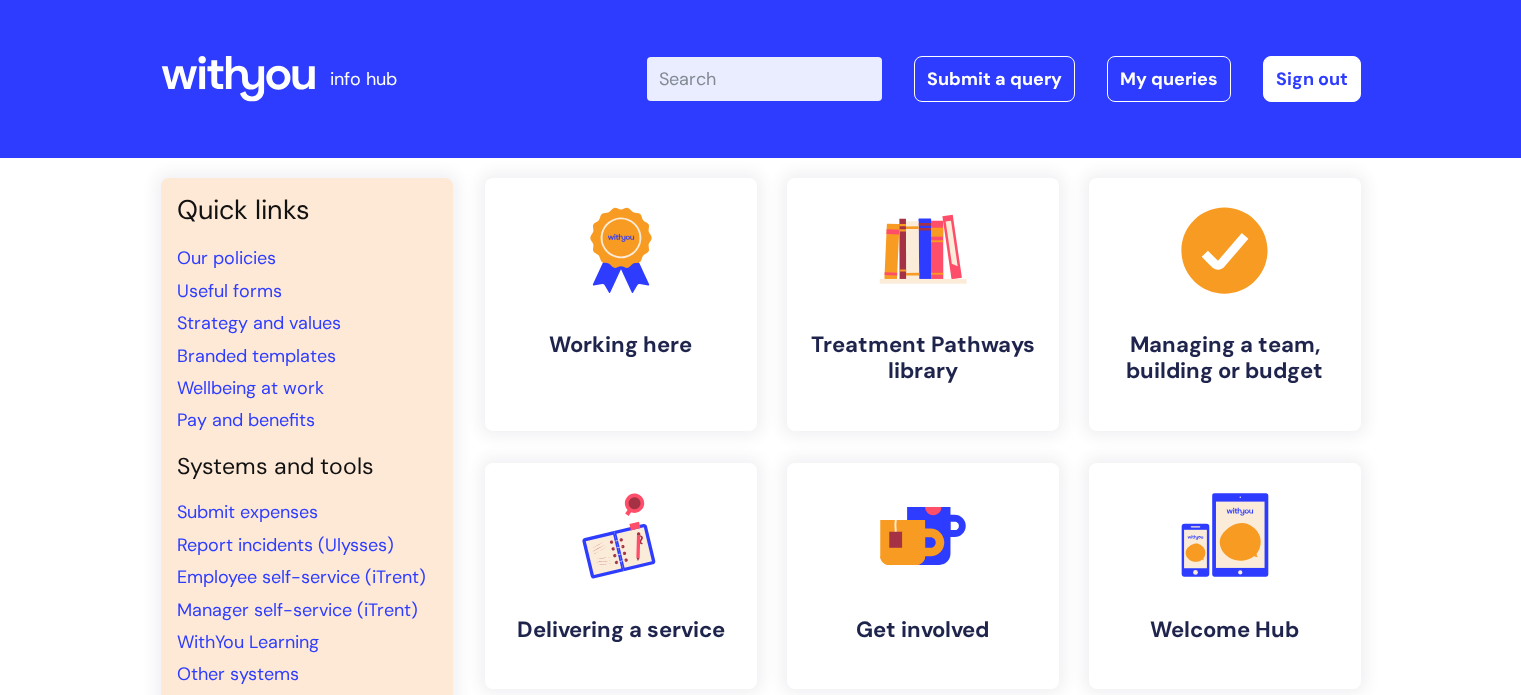 scroll, scrollTop: 0, scrollLeft: 0, axis: both 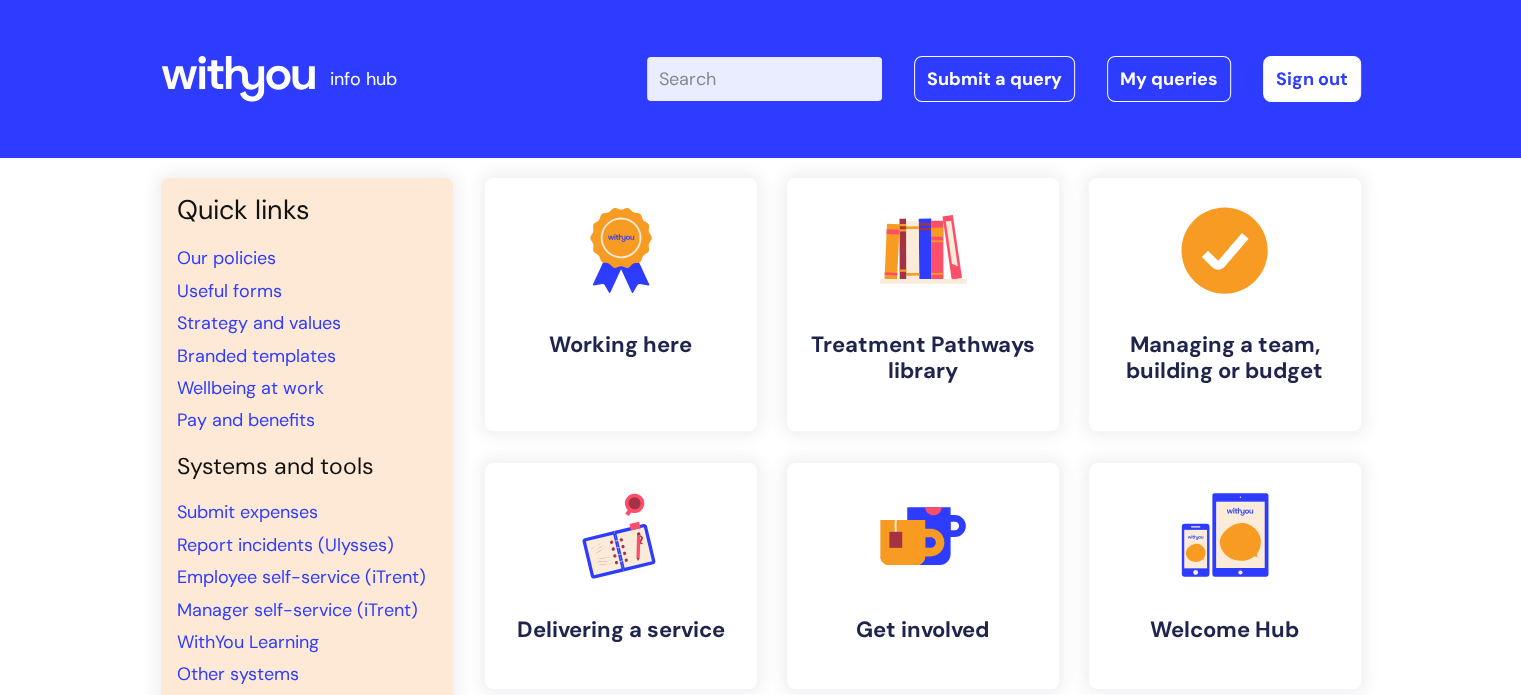 click on "Enter your search term here..." at bounding box center [764, 79] 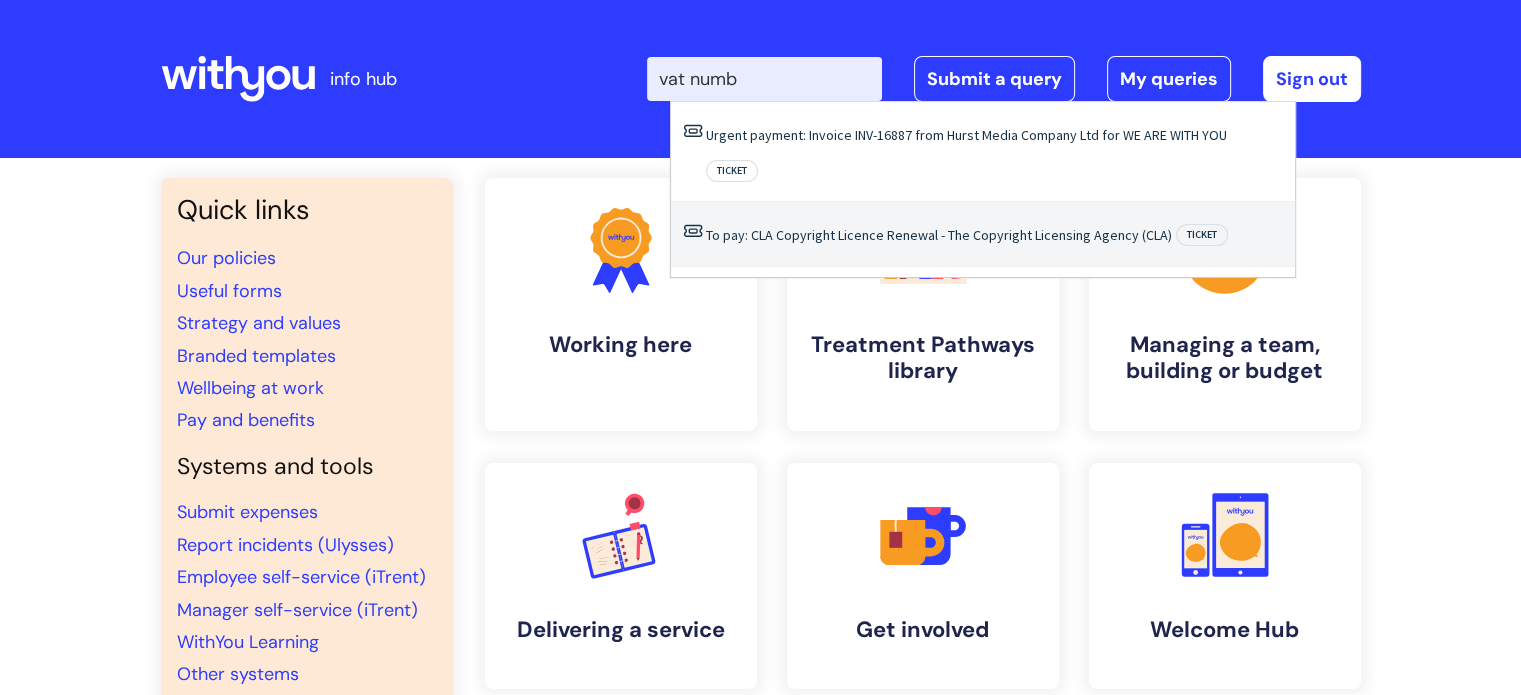 click on "To pay: CLA Copyright Licence Renewal - The Copyright Licensing Agency (CLA)" at bounding box center [939, 235] 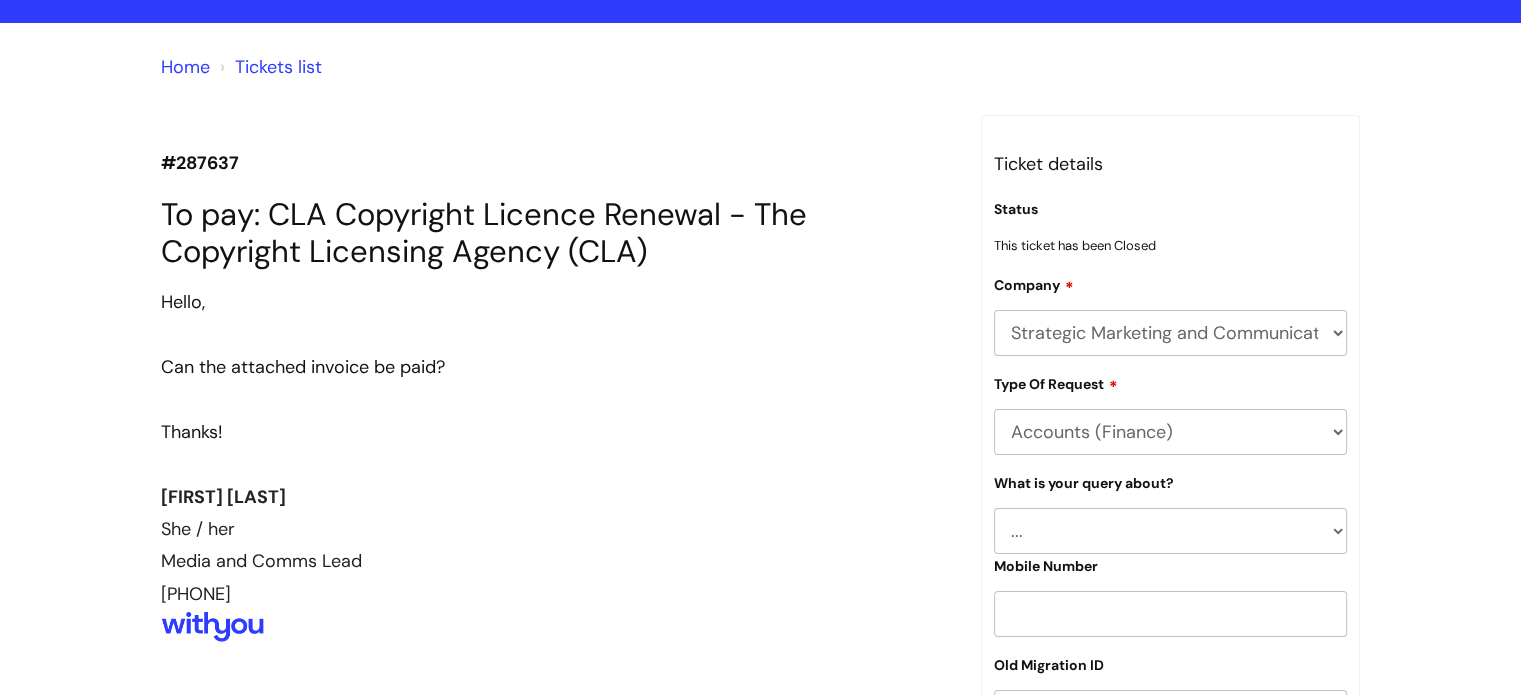 scroll, scrollTop: 0, scrollLeft: 0, axis: both 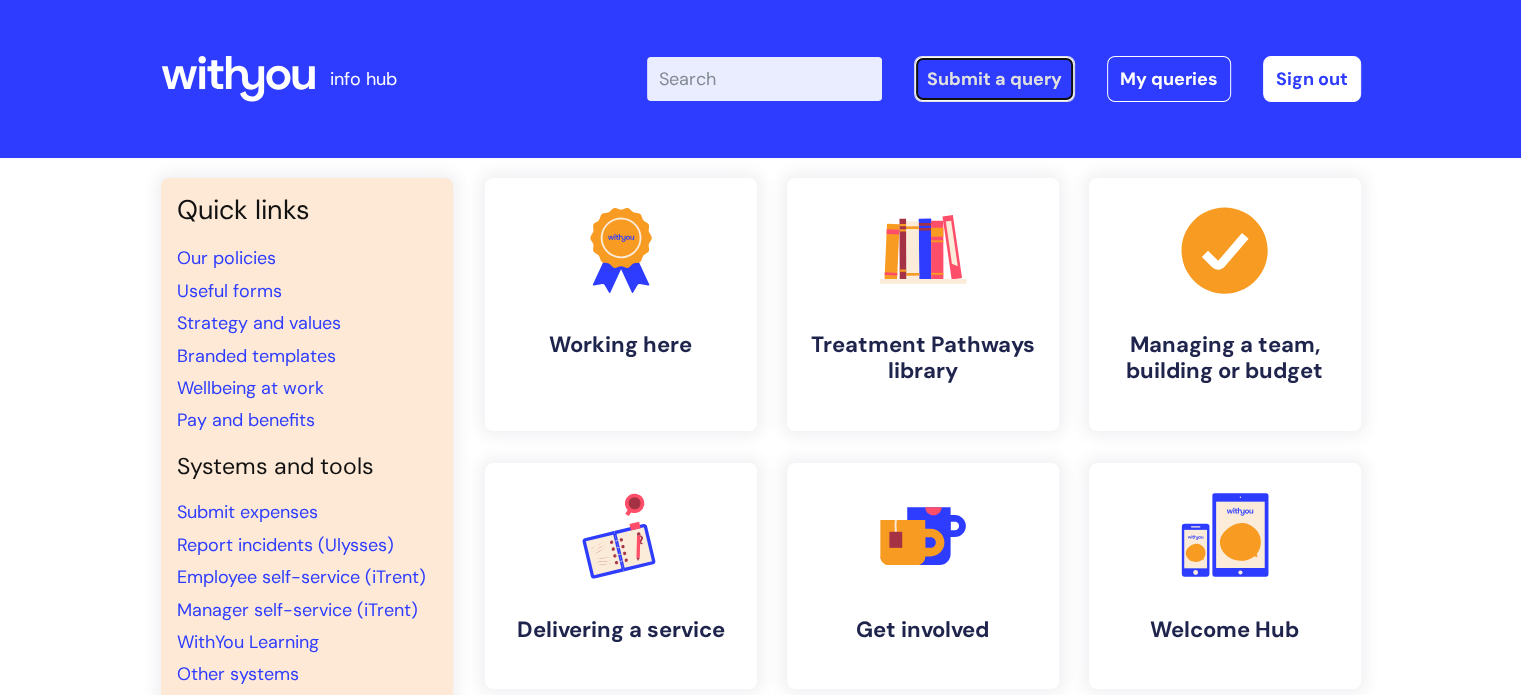 click on "Submit a query" at bounding box center (994, 79) 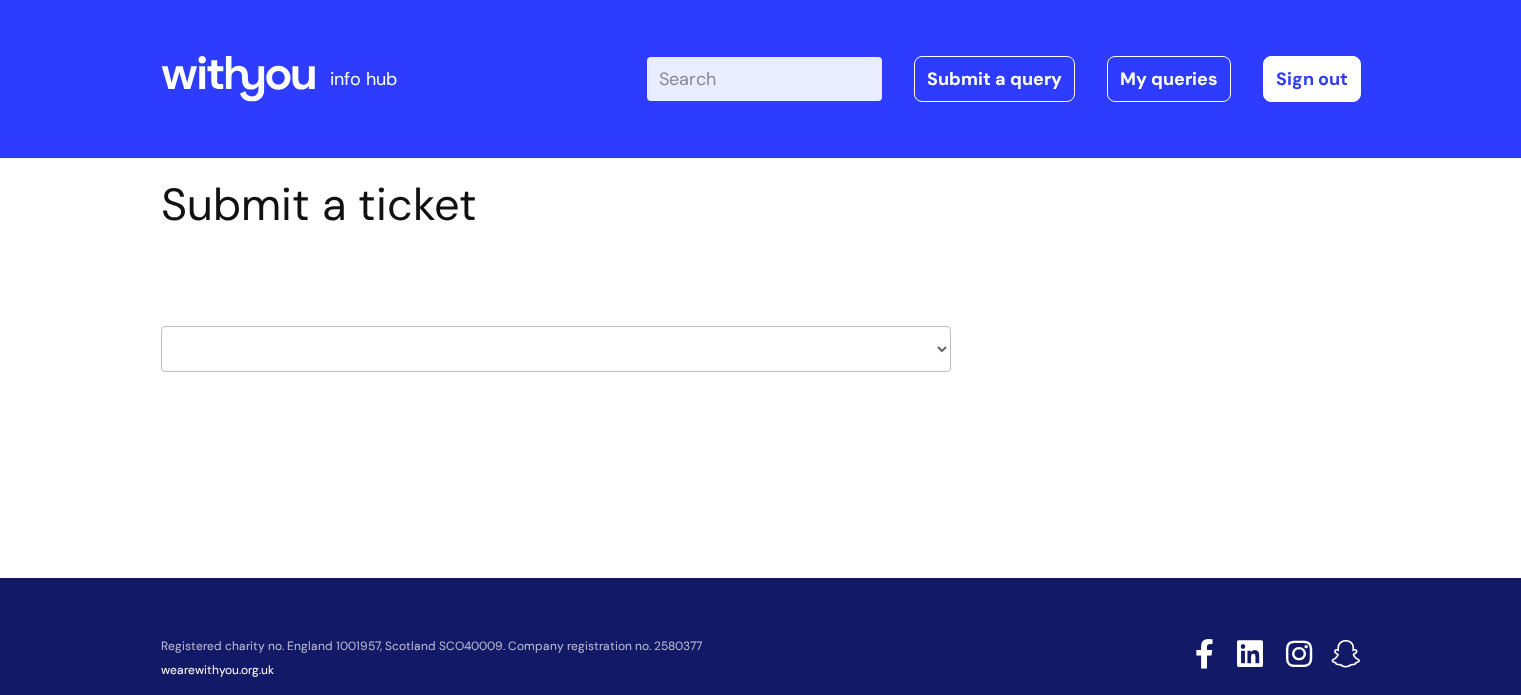 scroll, scrollTop: 0, scrollLeft: 0, axis: both 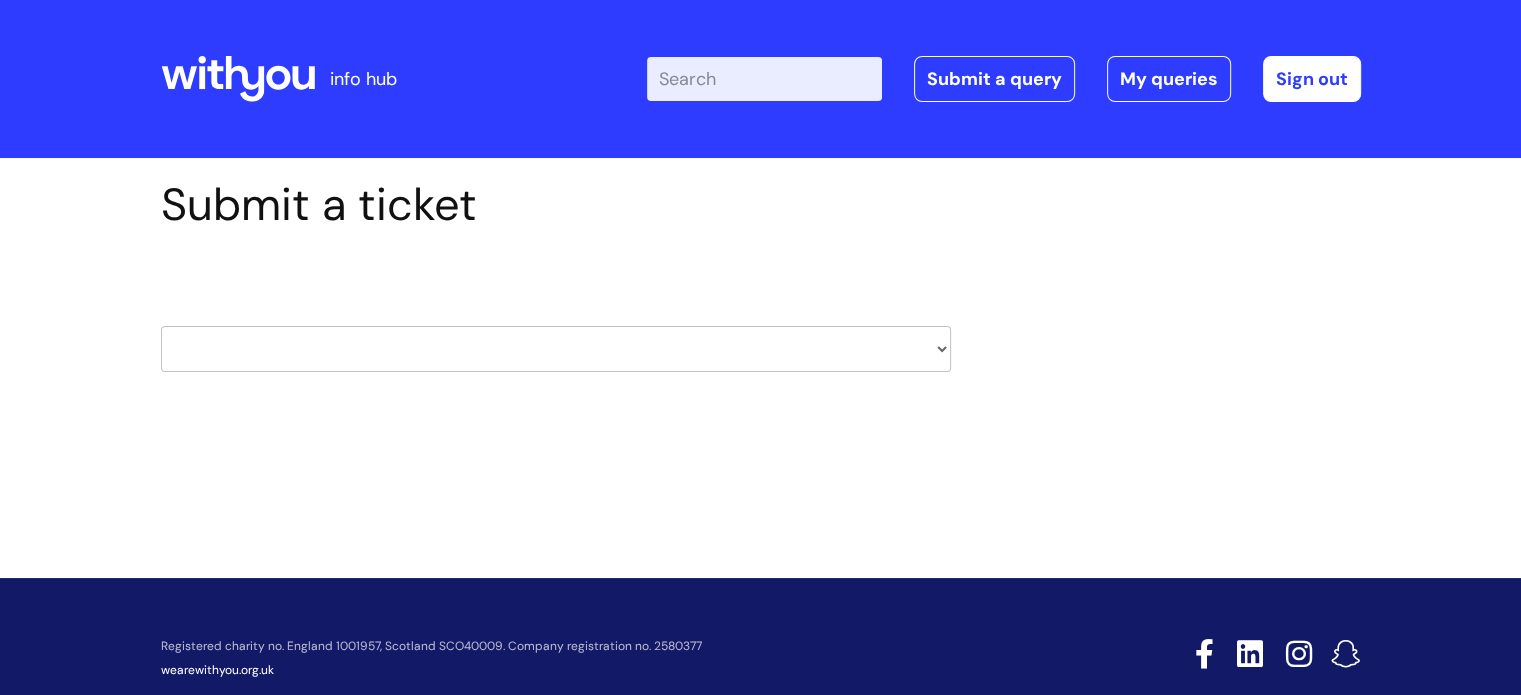 click on "HR / People
IT and Support
Clinical Drug Alerts
Finance Accounts
Data Support Team
Data Protection
External Communications
Learning and Development
Information Requests & Reports - Data Analysts
Insurance
Internal Communications
Pensions
Surrey NHS Talking Therapies
Payroll
Safeguarding" at bounding box center (556, 349) 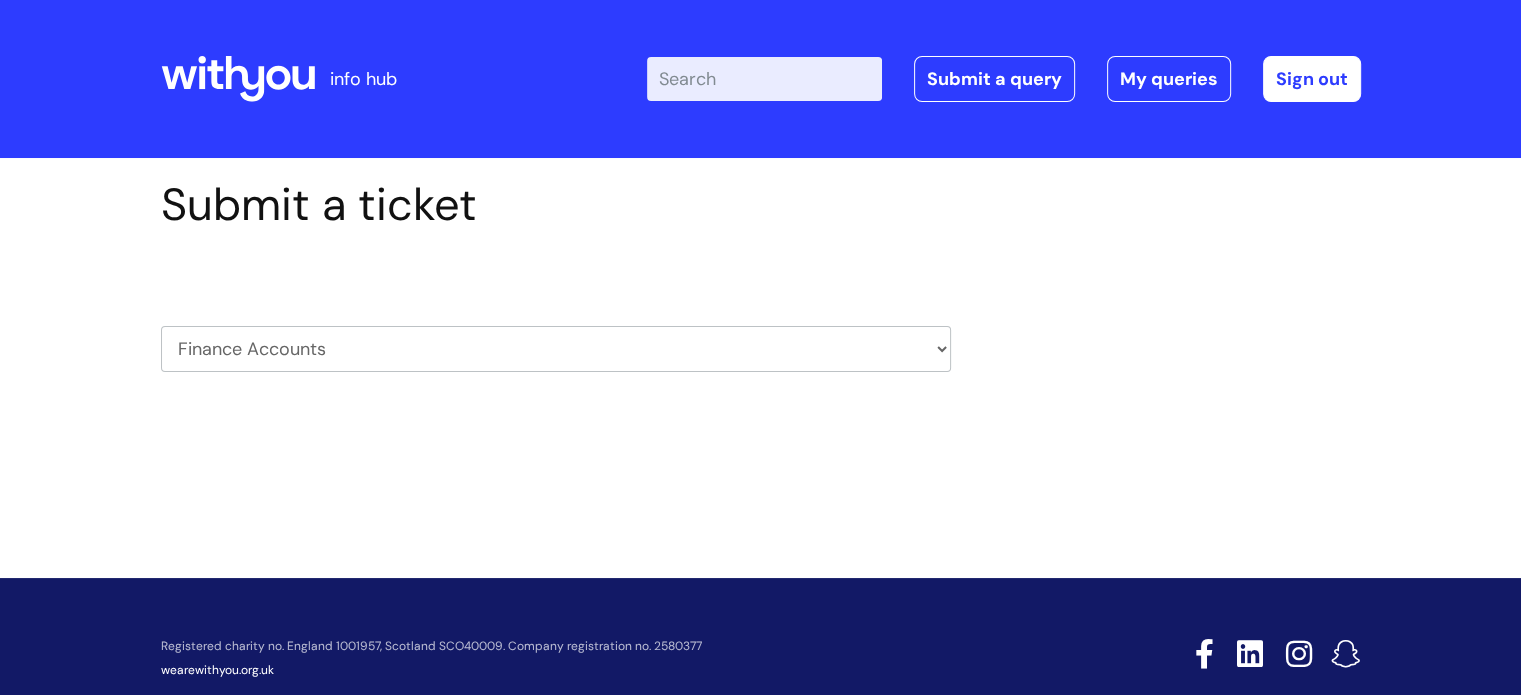 click on "HR / People
IT and Support
Clinical Drug Alerts
Finance Accounts
Data Support Team
Data Protection
External Communications
Learning and Development
Information Requests & Reports - Data Analysts
Insurance
Internal Communications
Pensions
Surrey NHS Talking Therapies
Payroll
Safeguarding" at bounding box center [556, 349] 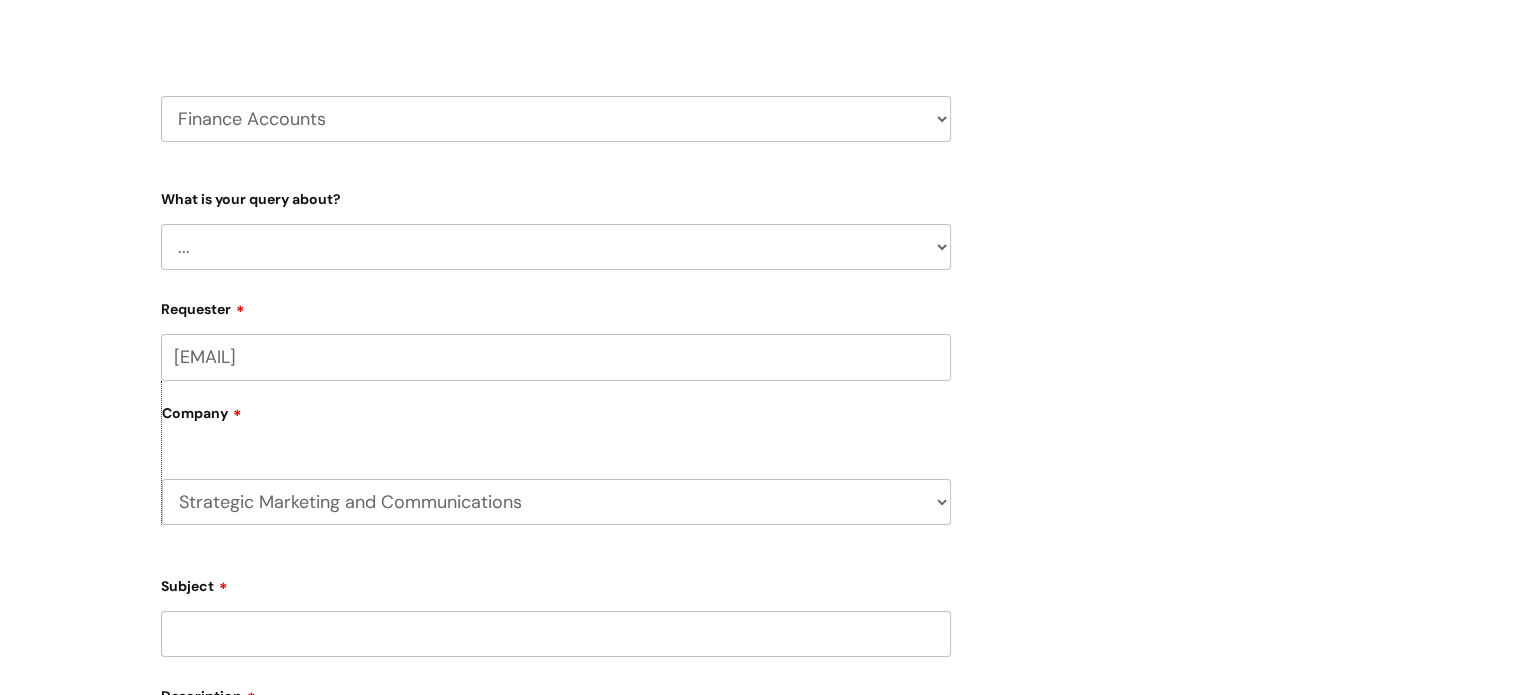 scroll, scrollTop: 240, scrollLeft: 0, axis: vertical 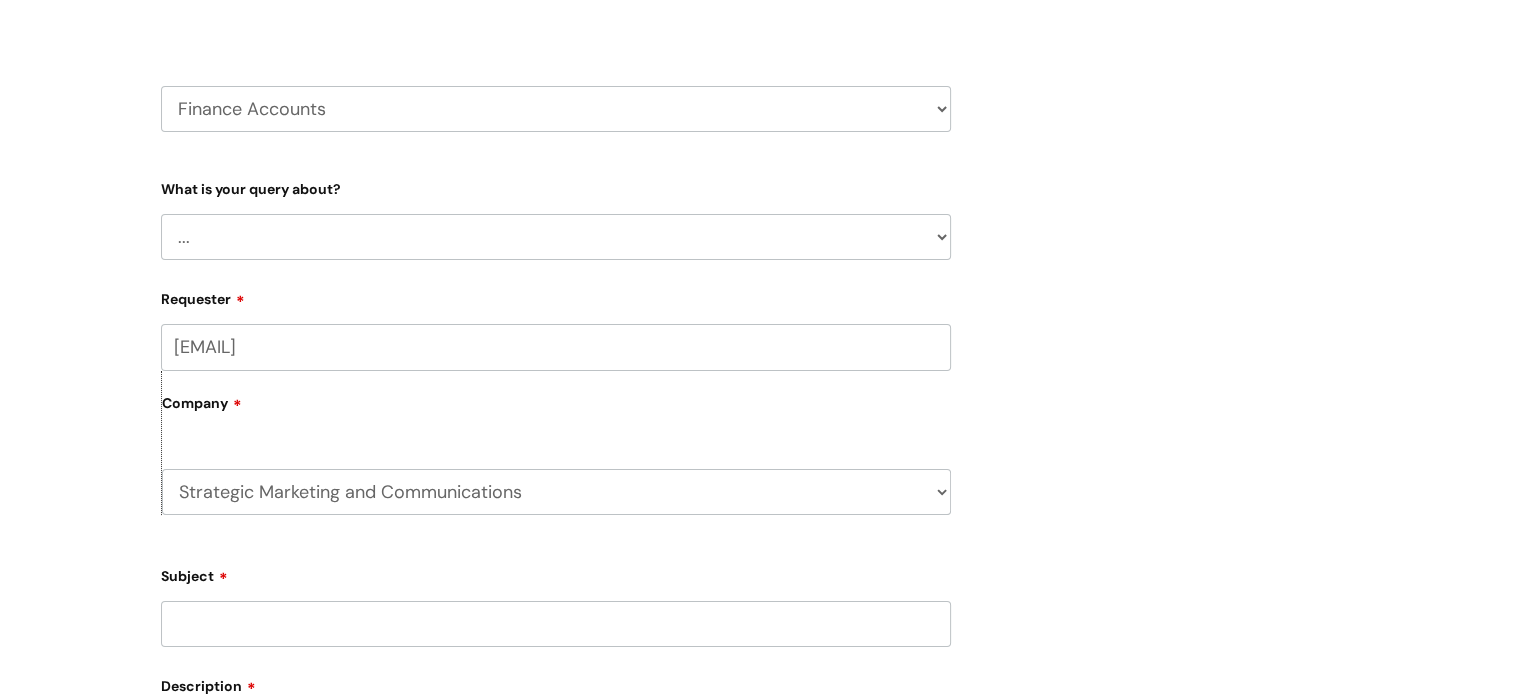 click on "...
Finance Systems
Finance Requests (inc. Expenses)
Invoices
Research" at bounding box center [556, 237] 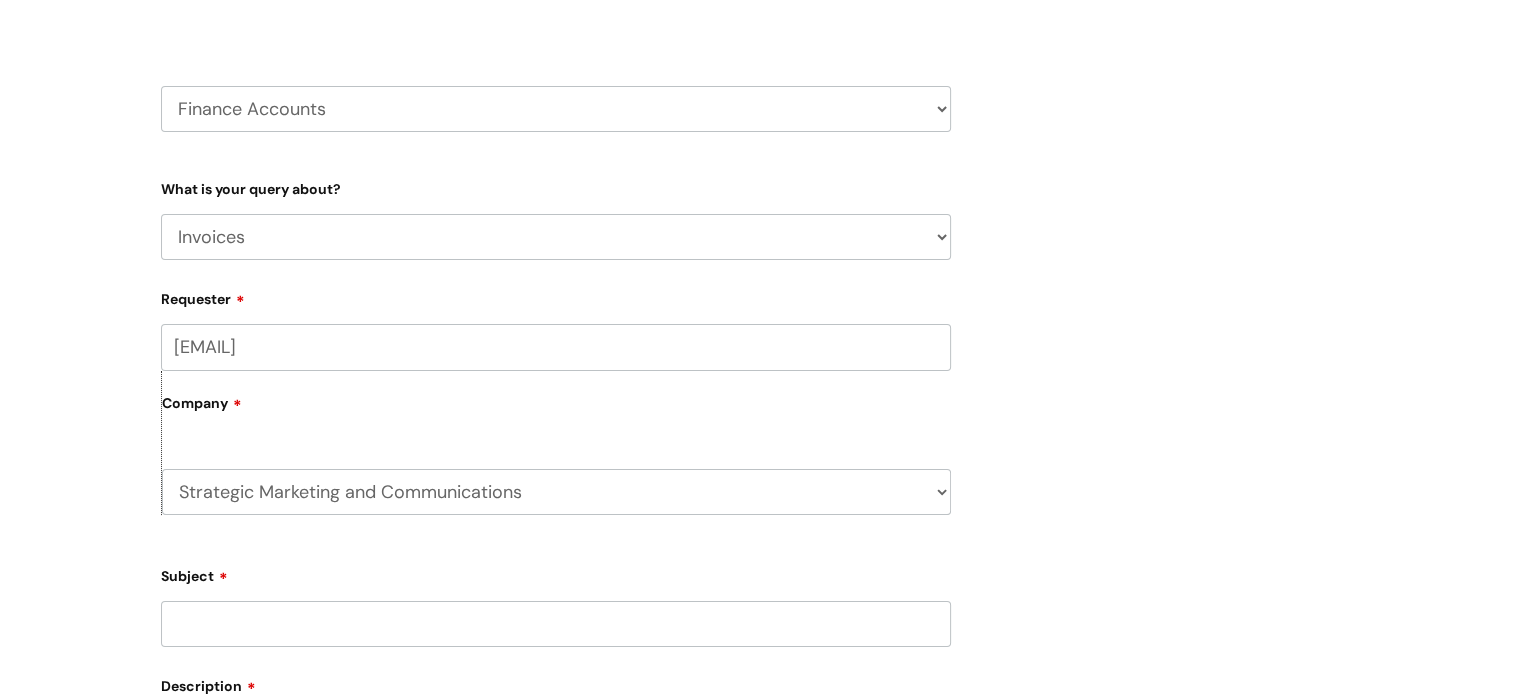 click on "...
Finance Systems
Finance Requests (inc. Expenses)
Invoices
Research" at bounding box center [556, 237] 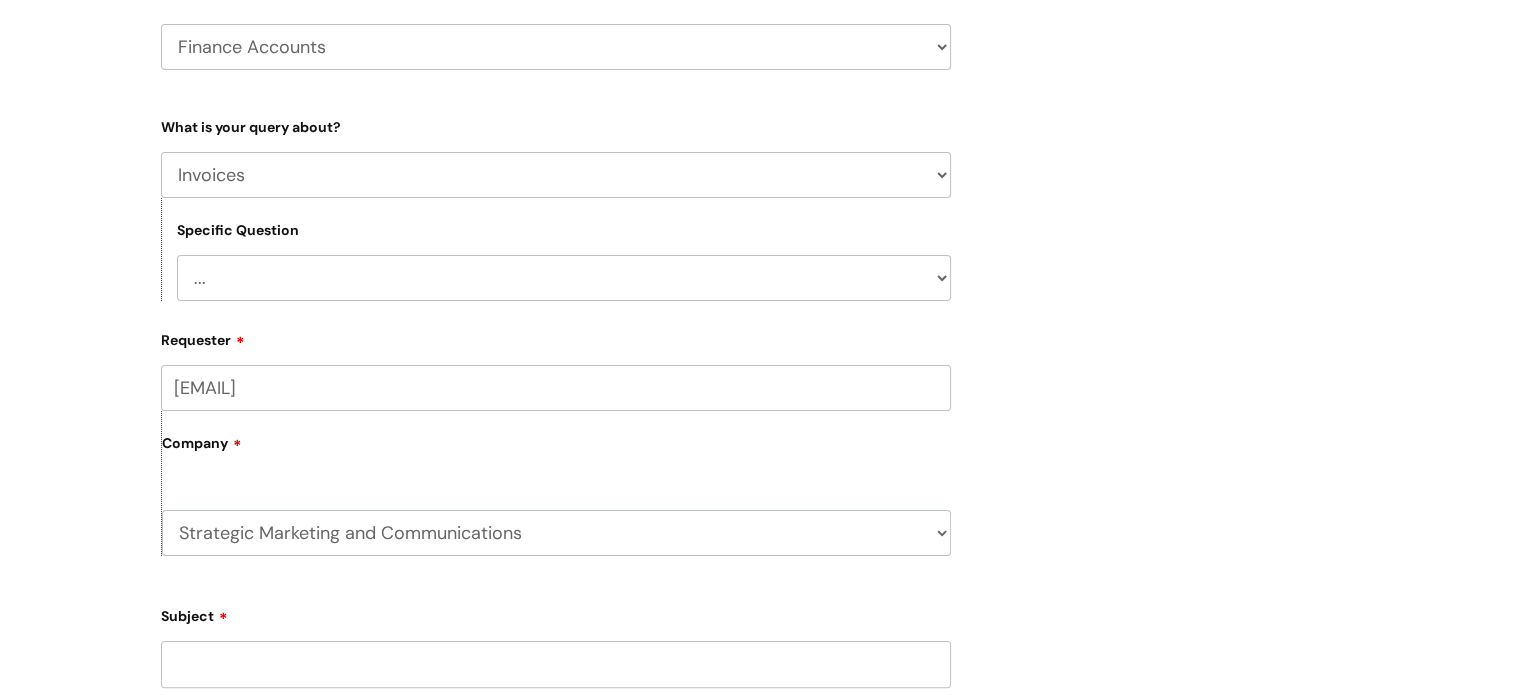 scroll, scrollTop: 304, scrollLeft: 0, axis: vertical 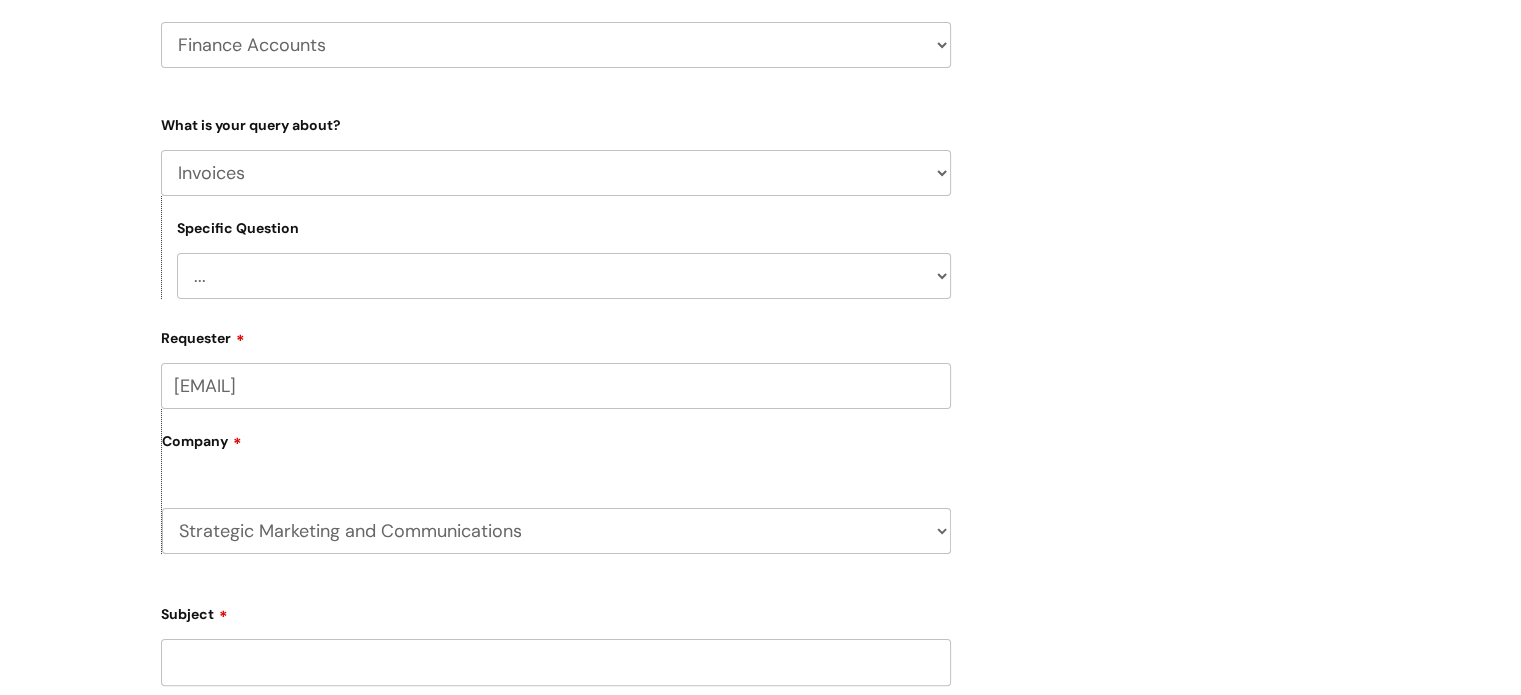 click on "... Customer Invoice Supplier Invoices" at bounding box center [564, 276] 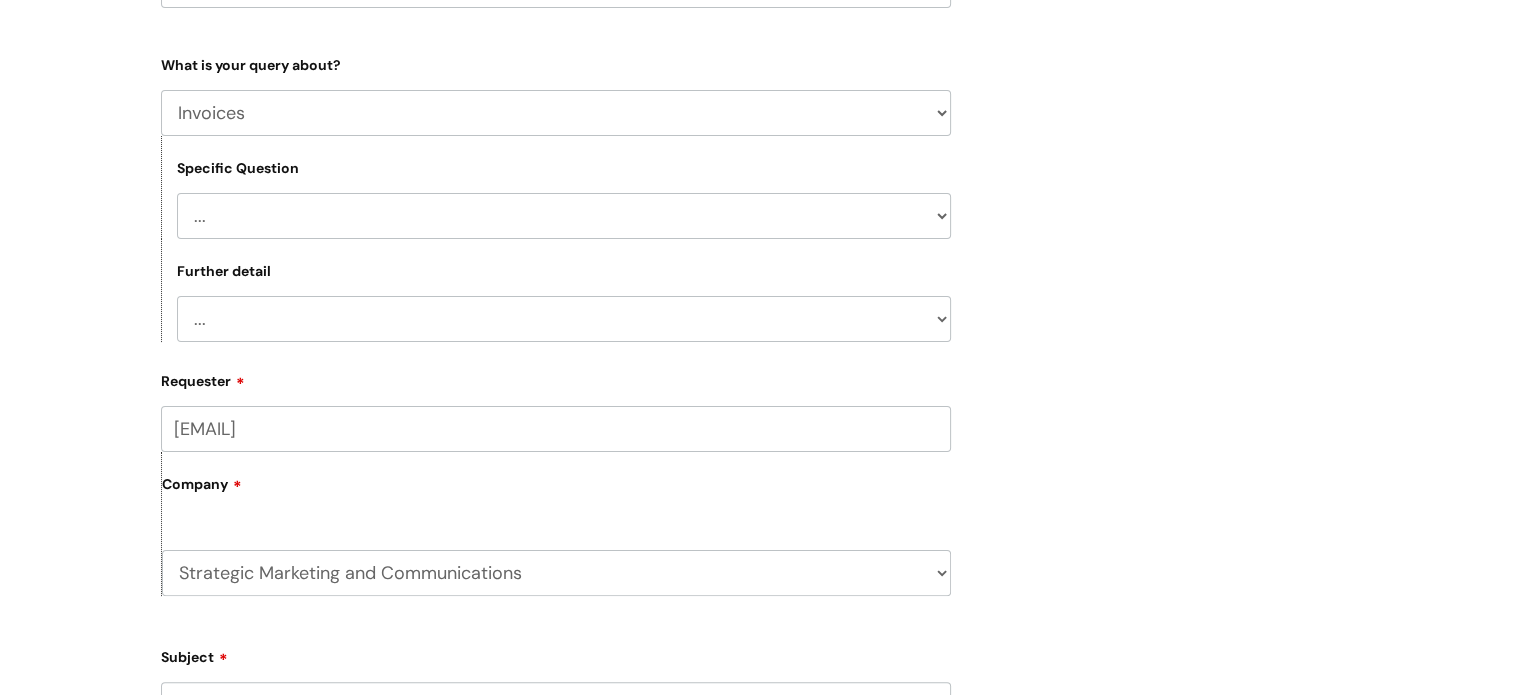 scroll, scrollTop: 368, scrollLeft: 0, axis: vertical 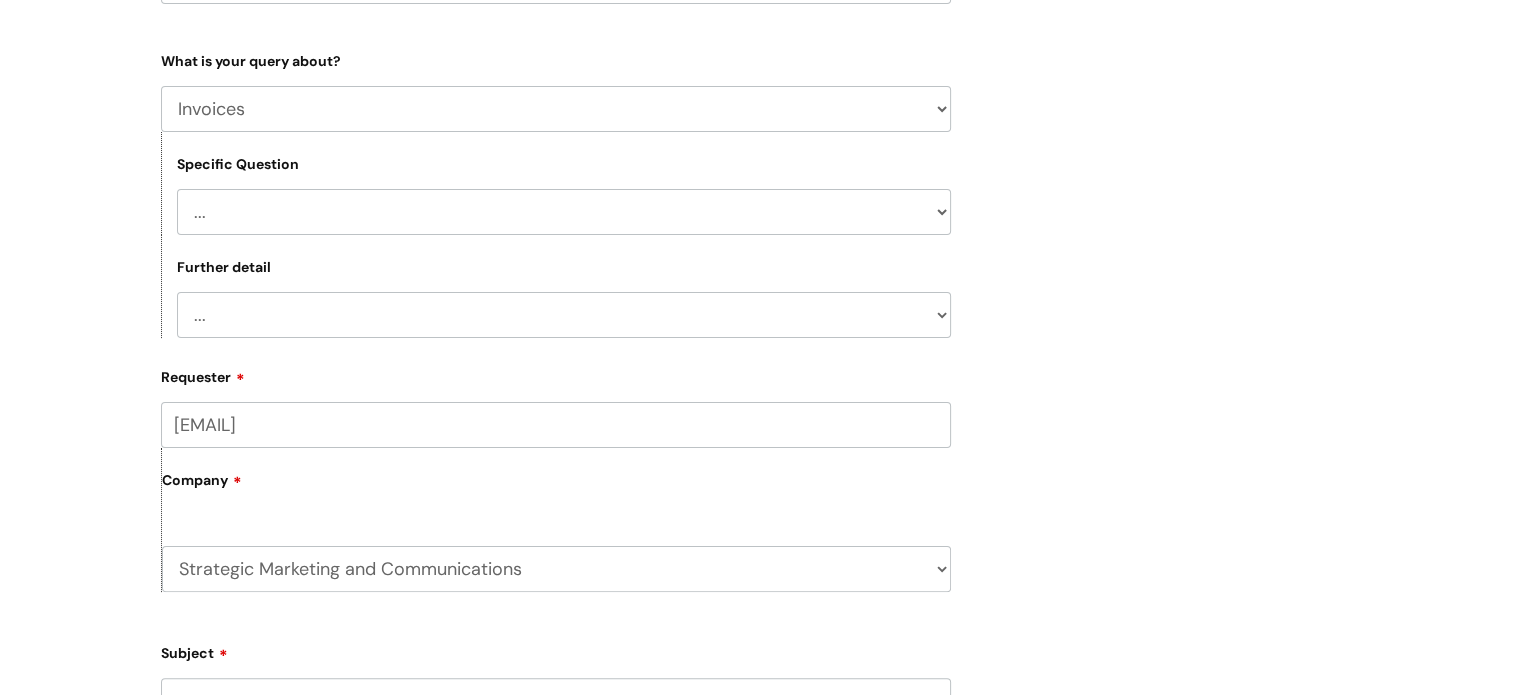 click on "... Invoices to add to Basware Payment Dates Remittance advice requests Urgent payment processing" at bounding box center [564, 315] 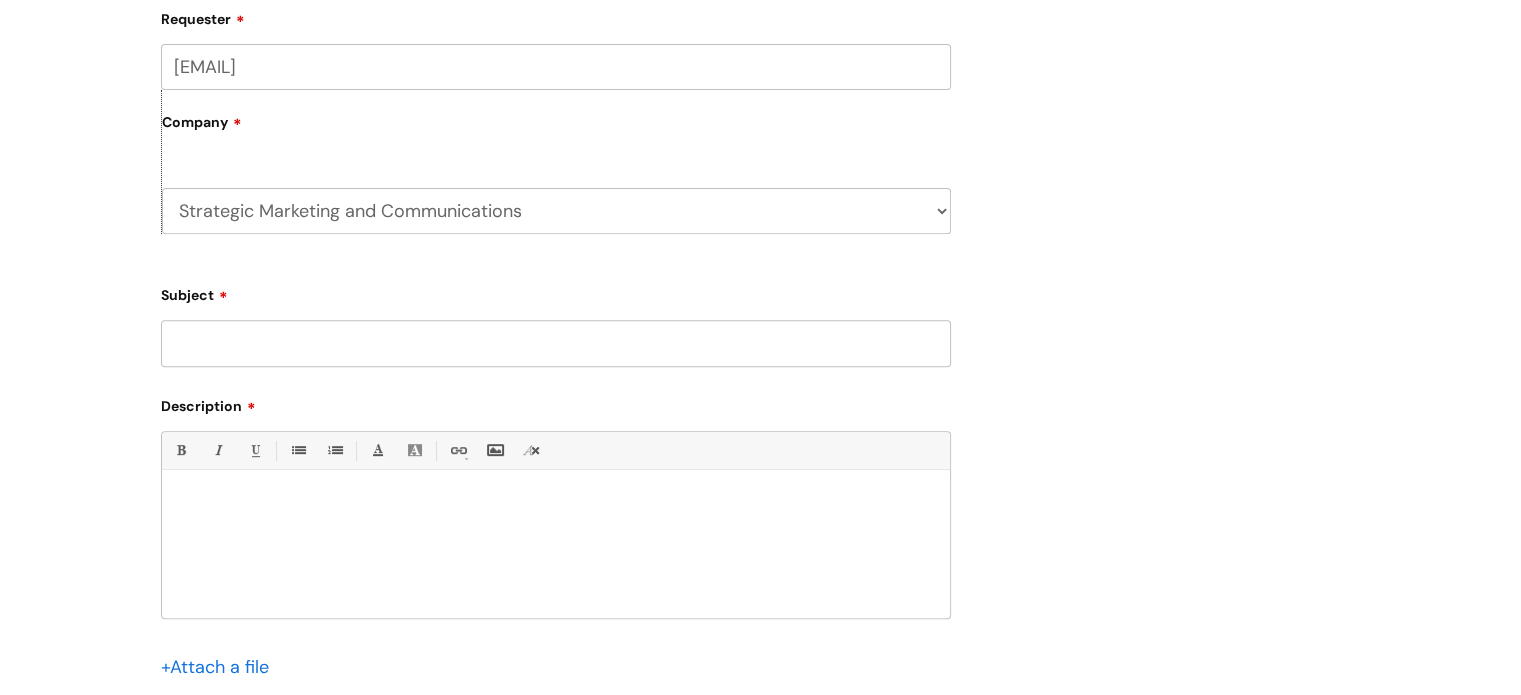 scroll, scrollTop: 731, scrollLeft: 0, axis: vertical 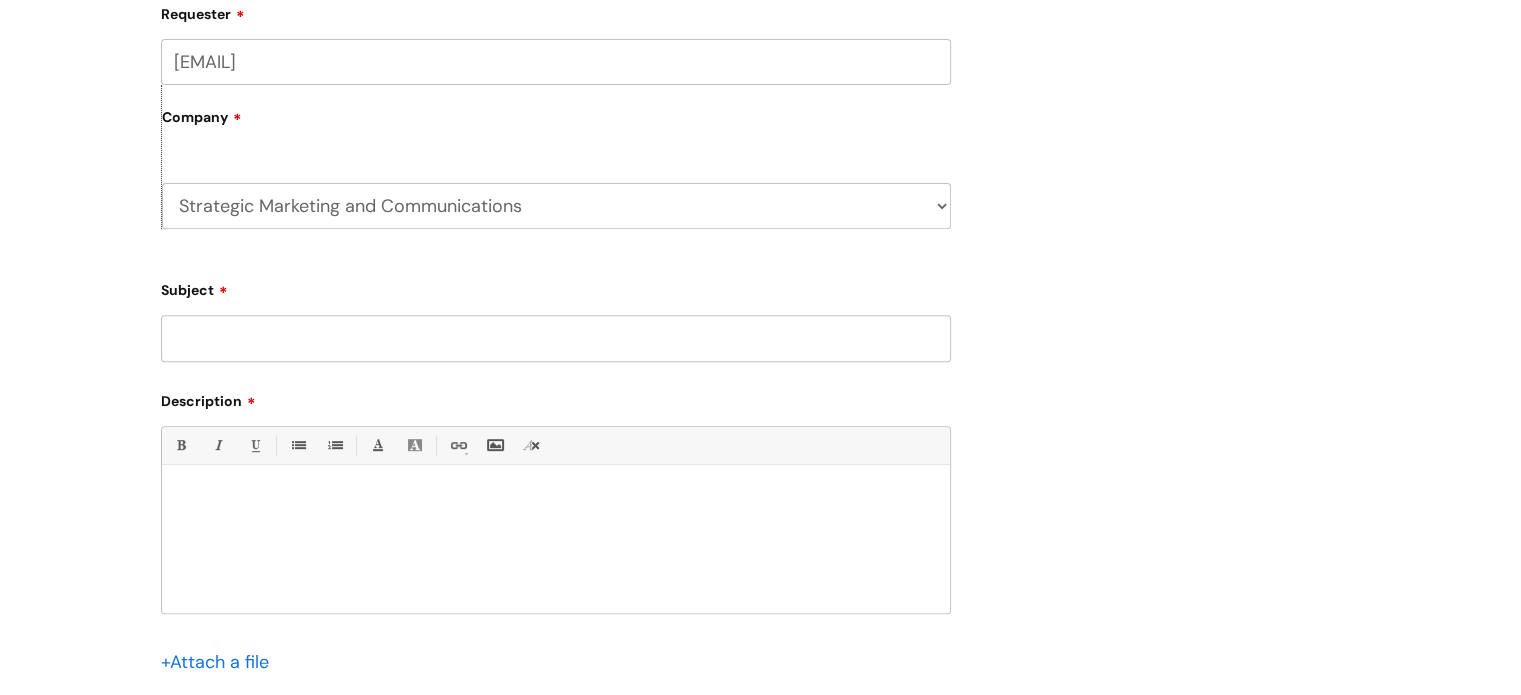 click on "Subject" at bounding box center [556, 338] 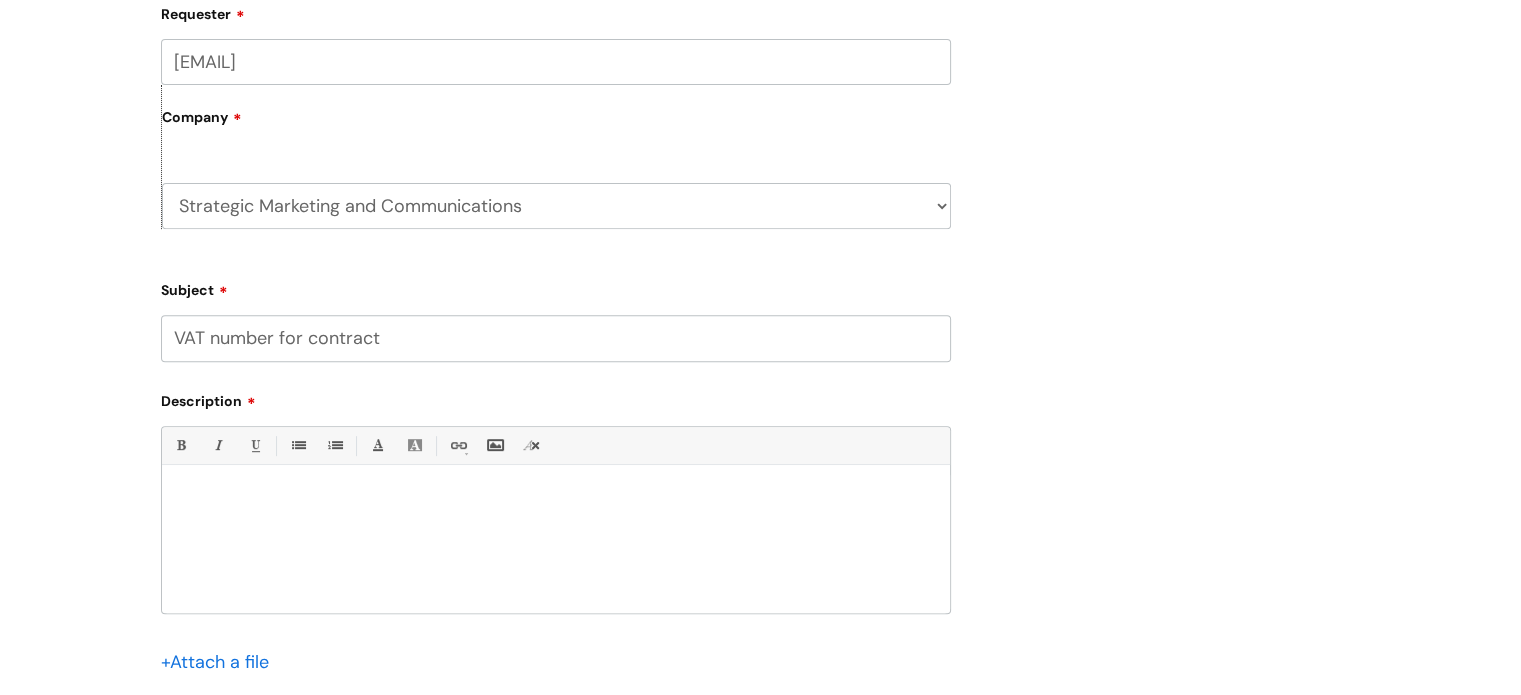 type on "VAT number for contract" 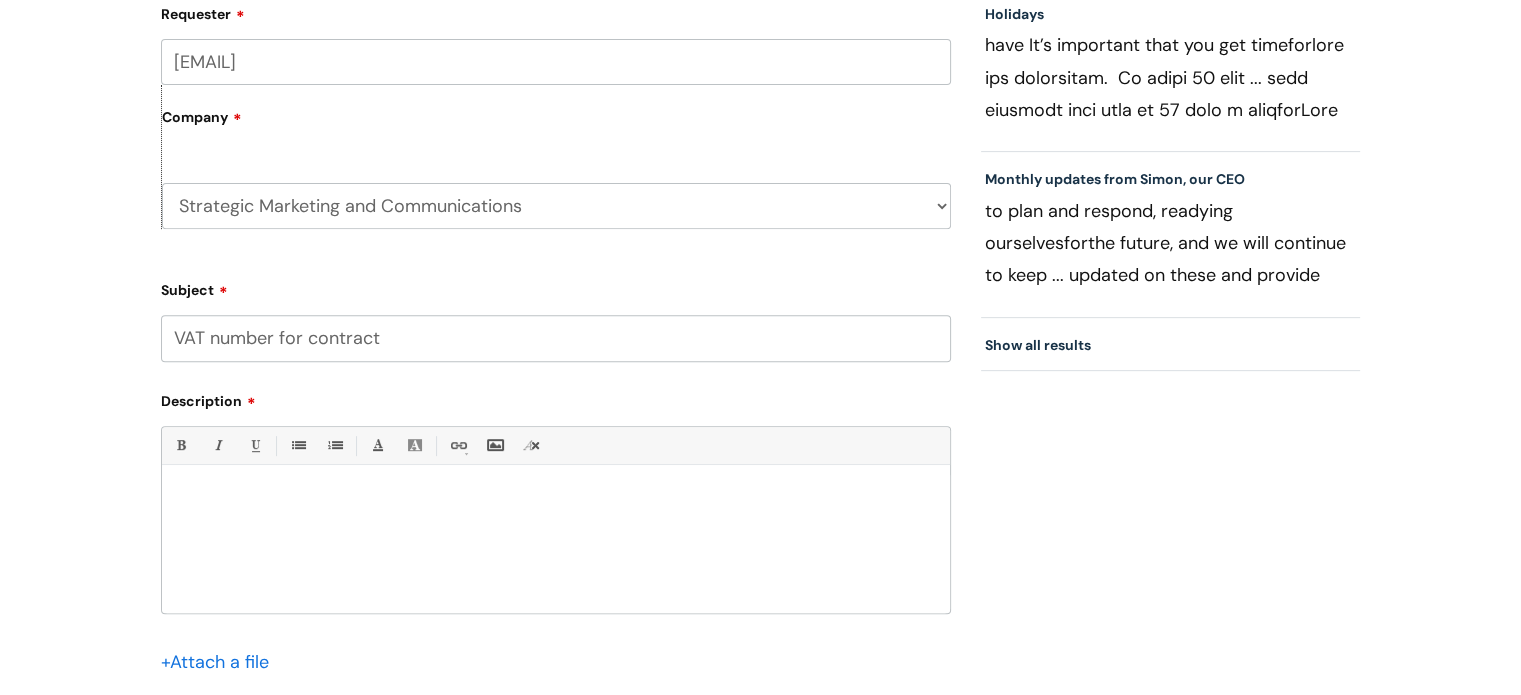 click at bounding box center [556, 544] 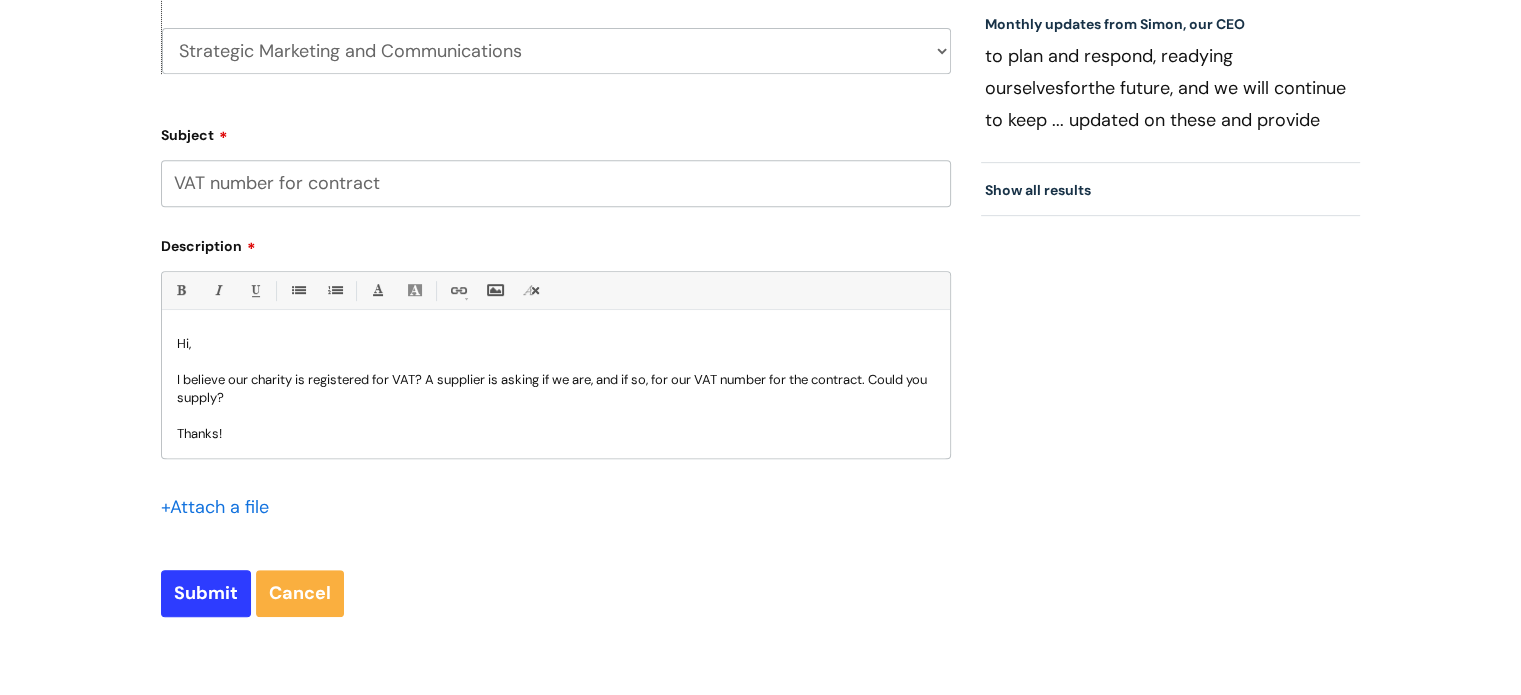 scroll, scrollTop: 887, scrollLeft: 0, axis: vertical 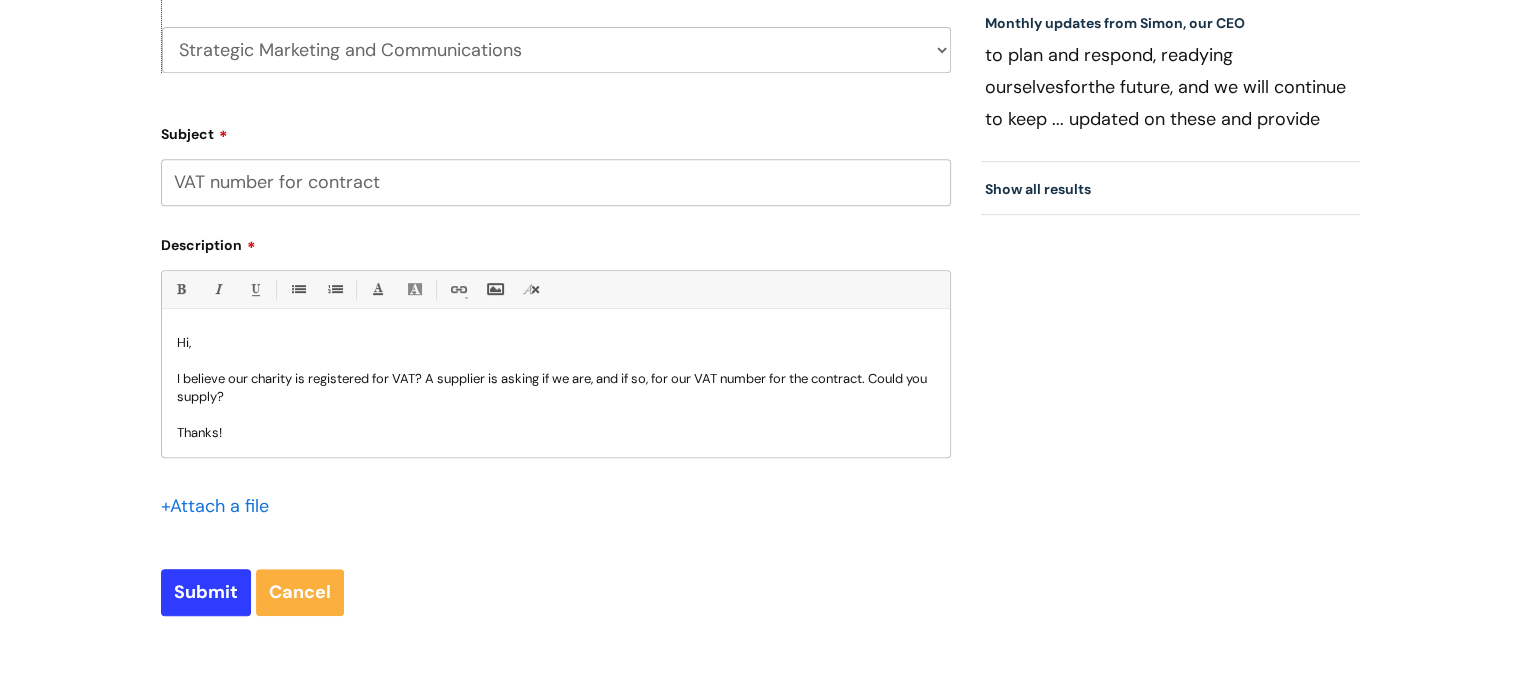 click on "I believe our charity is registered for VAT? A supplier is asking if we are, and if so, for our VAT number for the contract. Could you supply?" at bounding box center (556, 388) 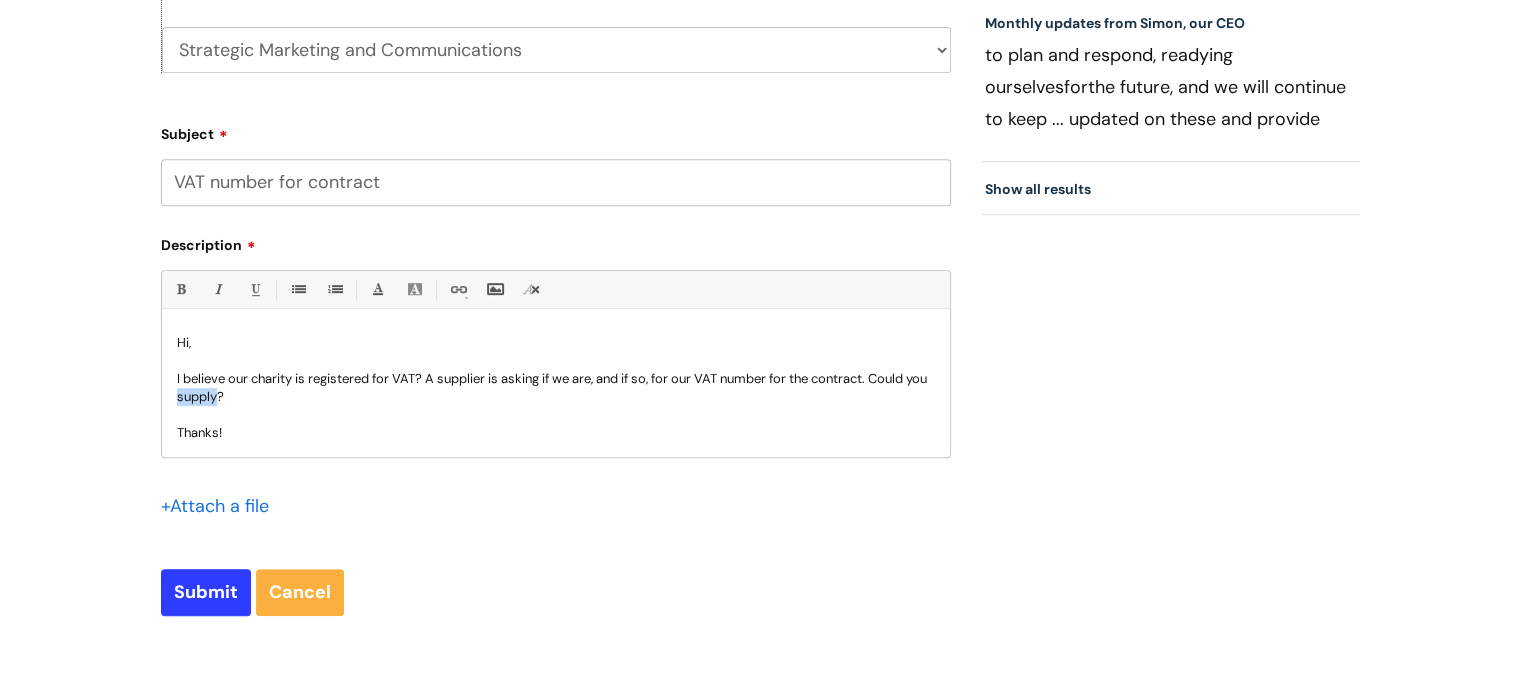 click on "I believe our charity is registered for VAT? A supplier is asking if we are, and if so, for our VAT number for the contract. Could you supply?" at bounding box center [556, 388] 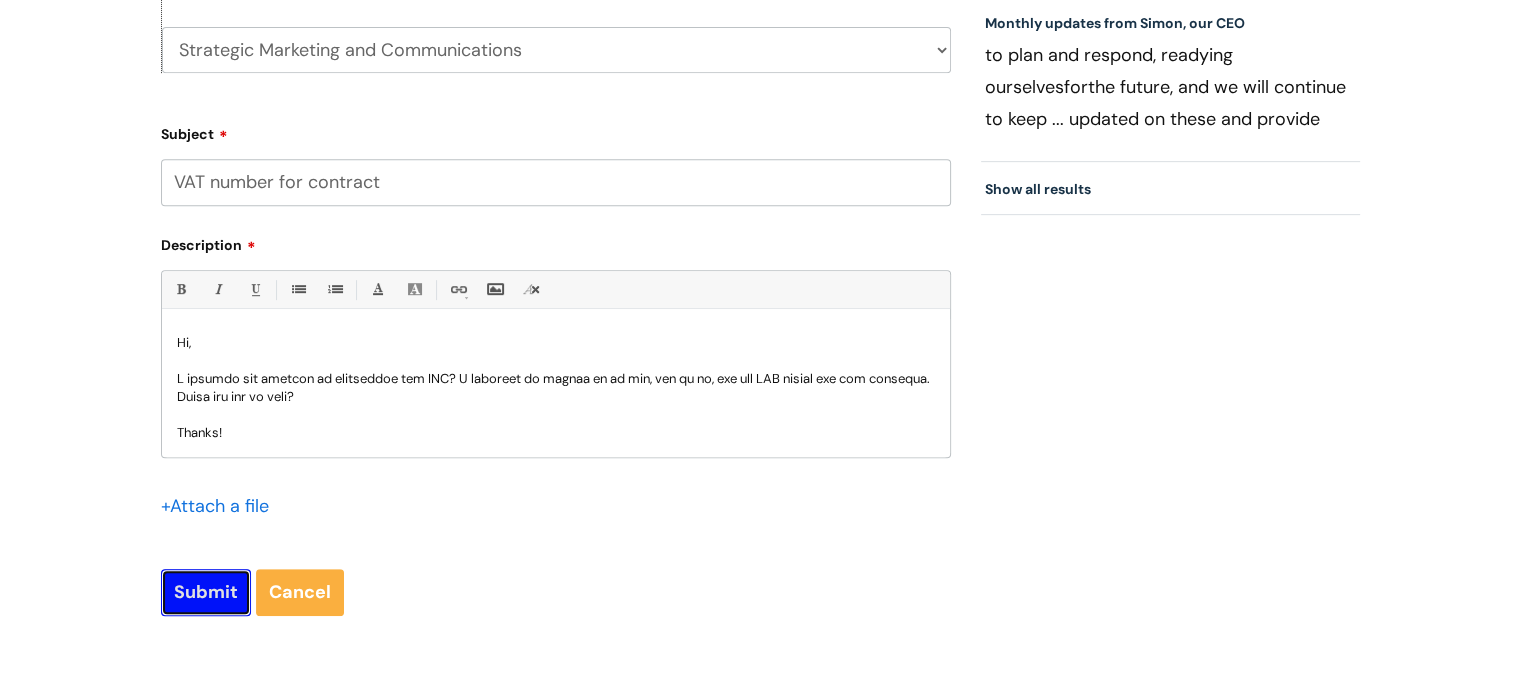 click on "Submit" at bounding box center [206, 592] 